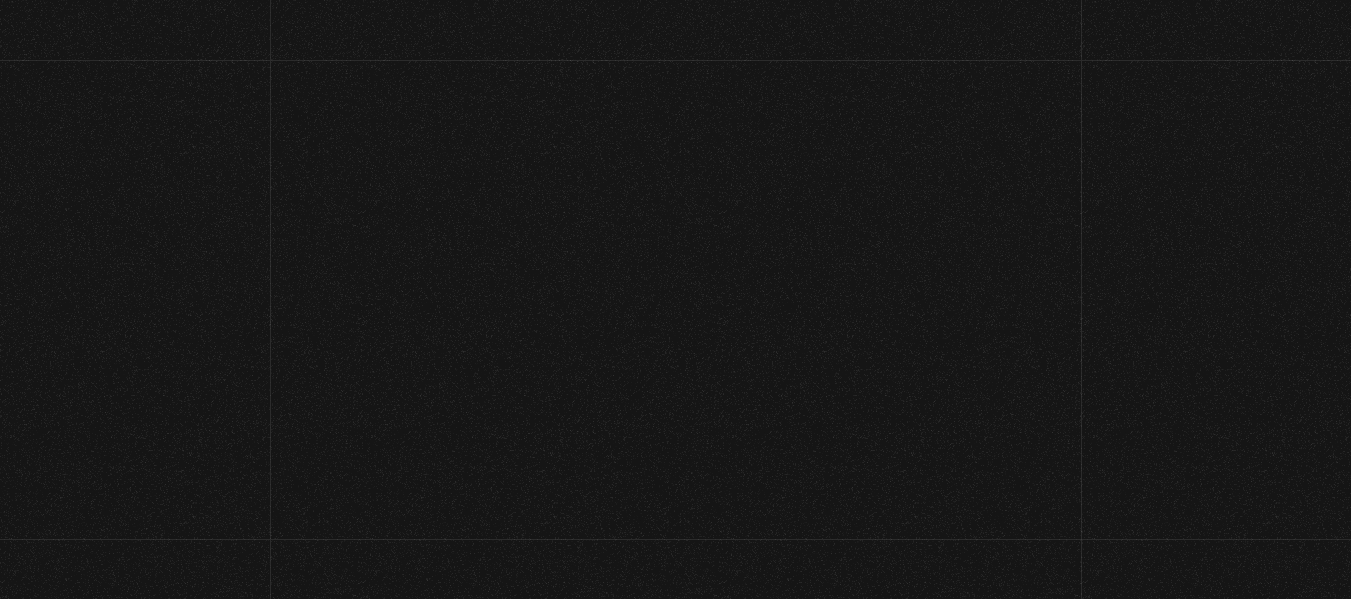 scroll, scrollTop: 0, scrollLeft: 0, axis: both 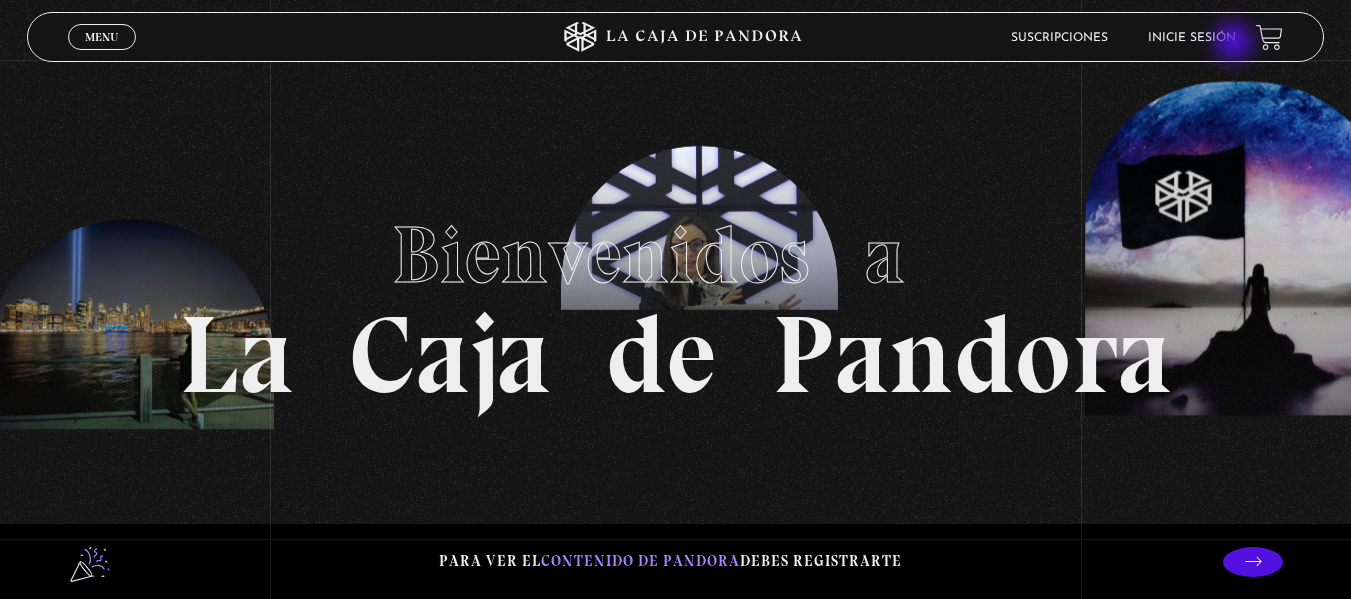 click on "Inicie sesión" at bounding box center (1192, 37) 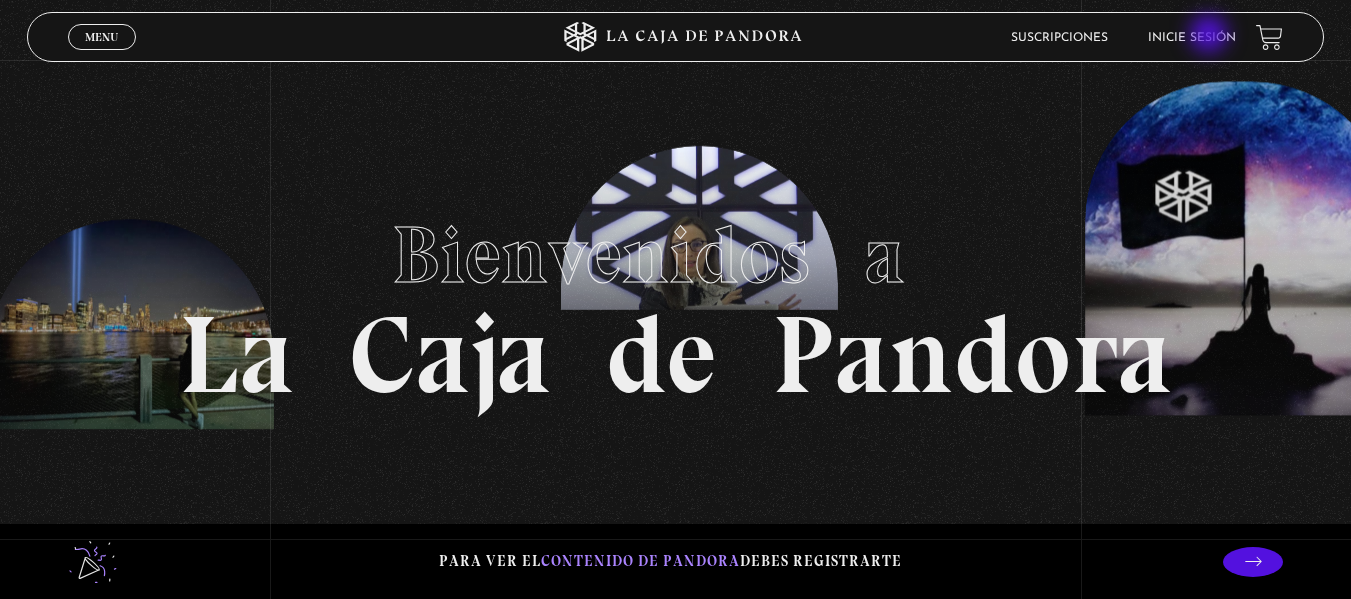 click on "Inicie sesión" at bounding box center [1192, 38] 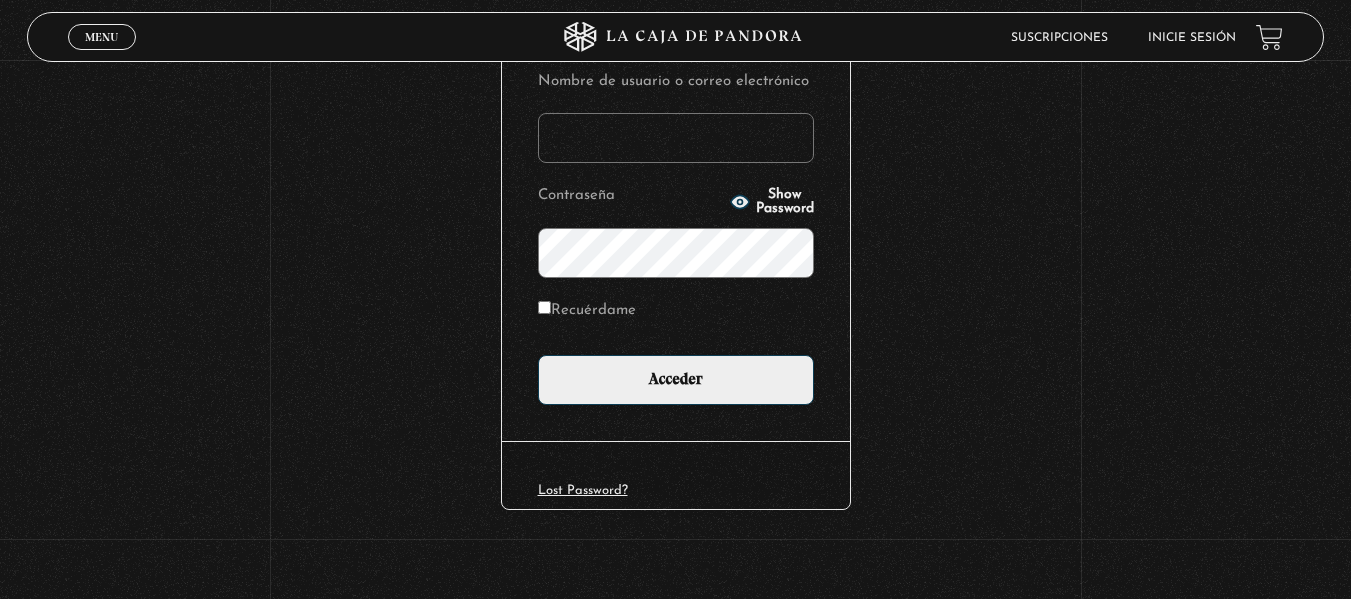 scroll, scrollTop: 263, scrollLeft: 0, axis: vertical 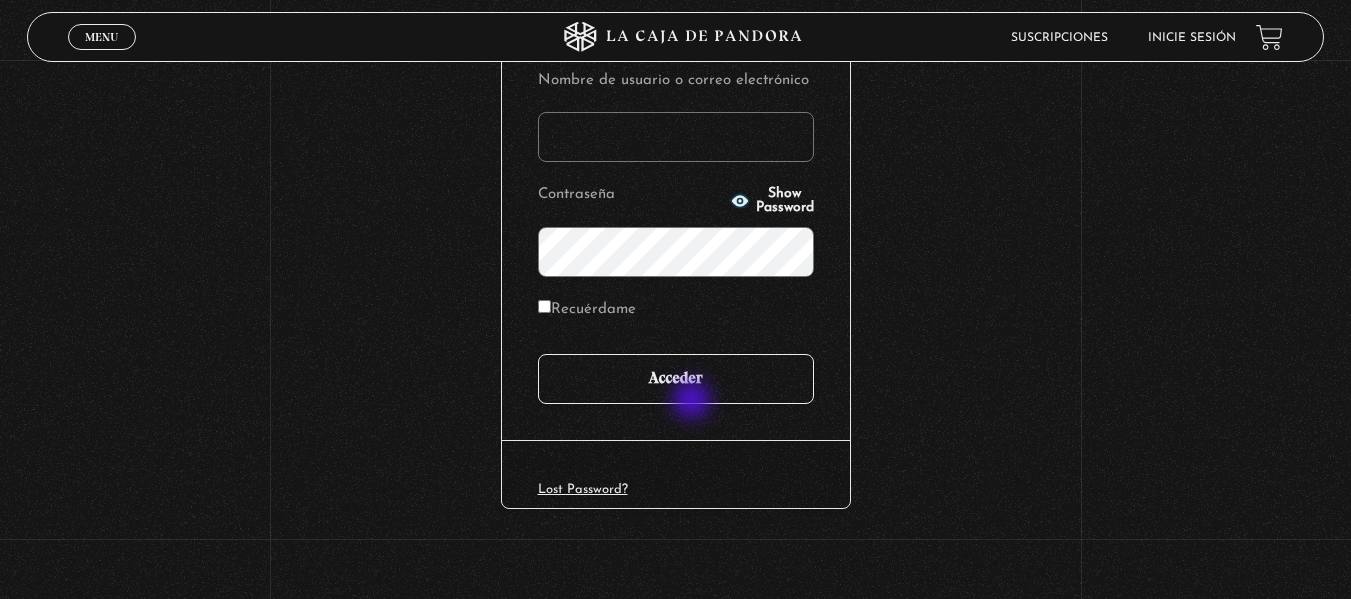 type on "[EMAIL]" 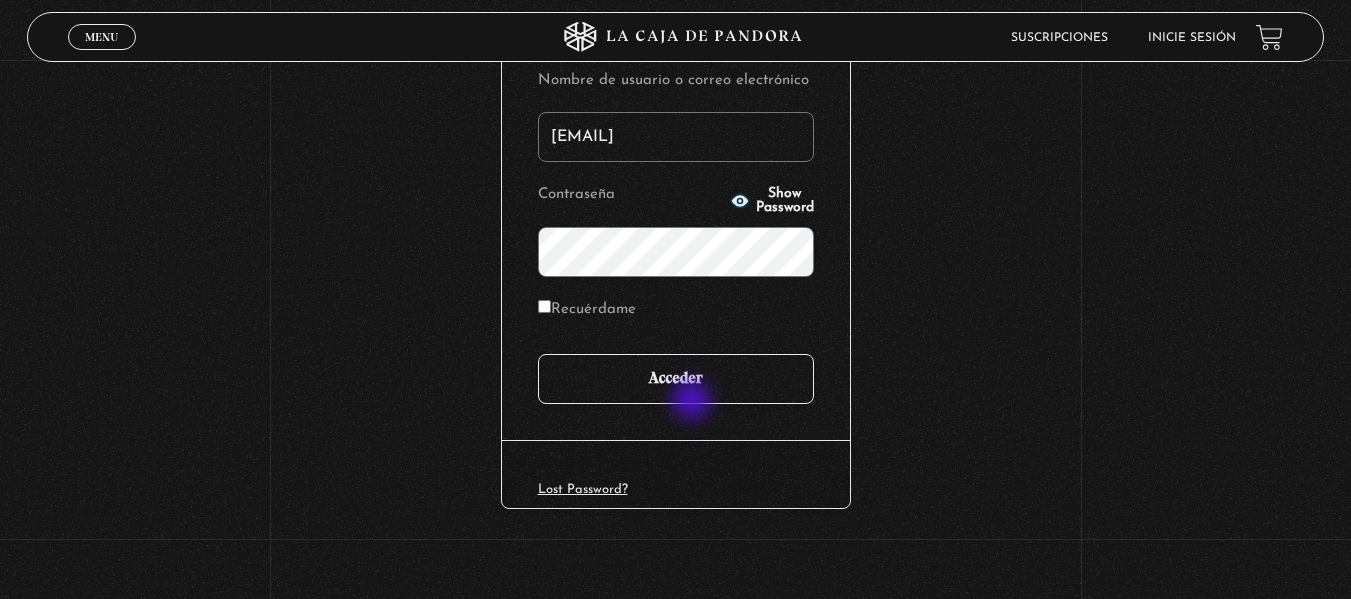 click on "Acceder" at bounding box center (676, 379) 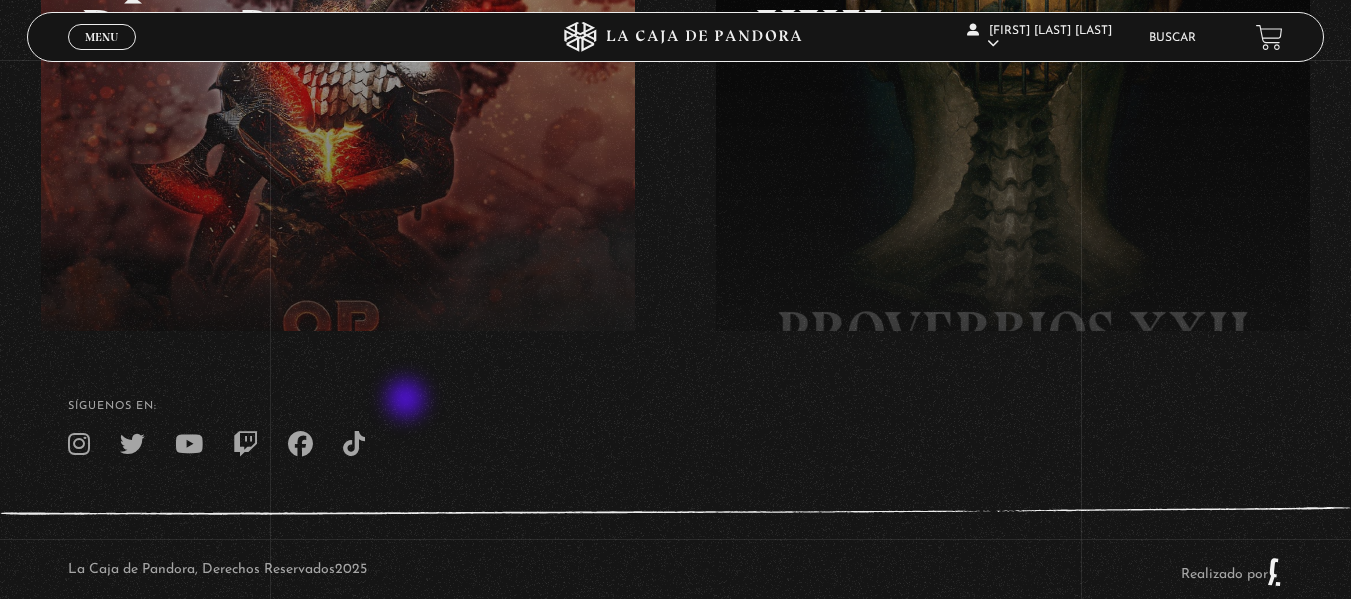 scroll, scrollTop: 454, scrollLeft: 0, axis: vertical 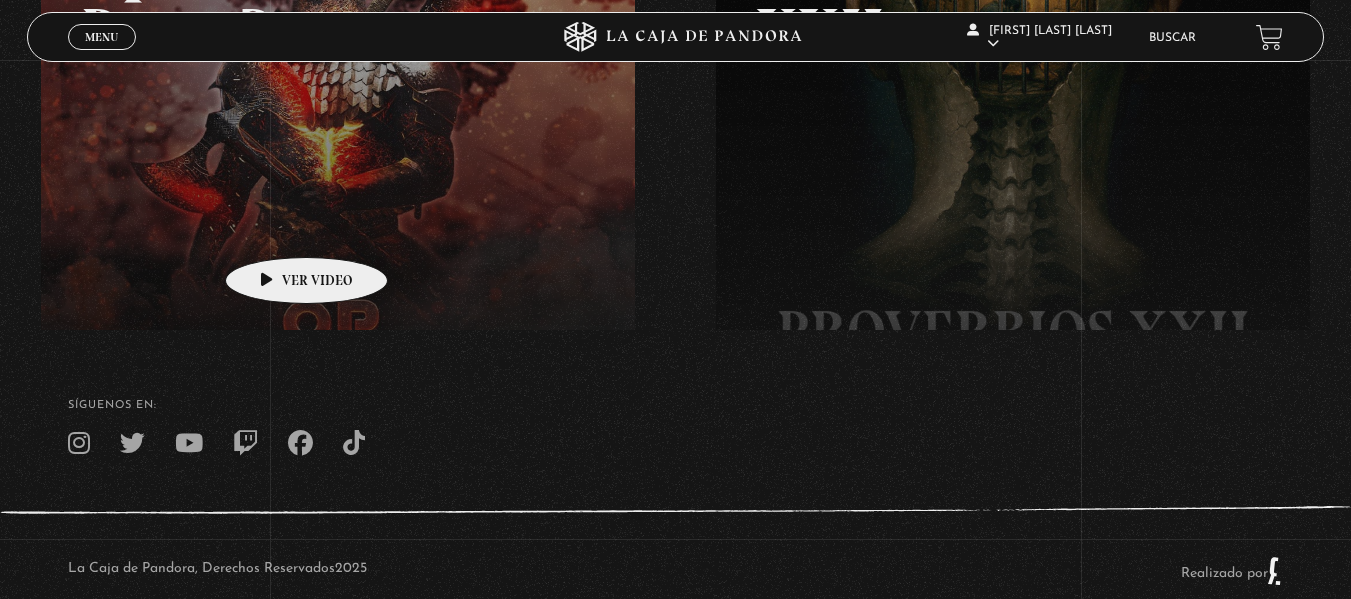 click at bounding box center (716, 150) 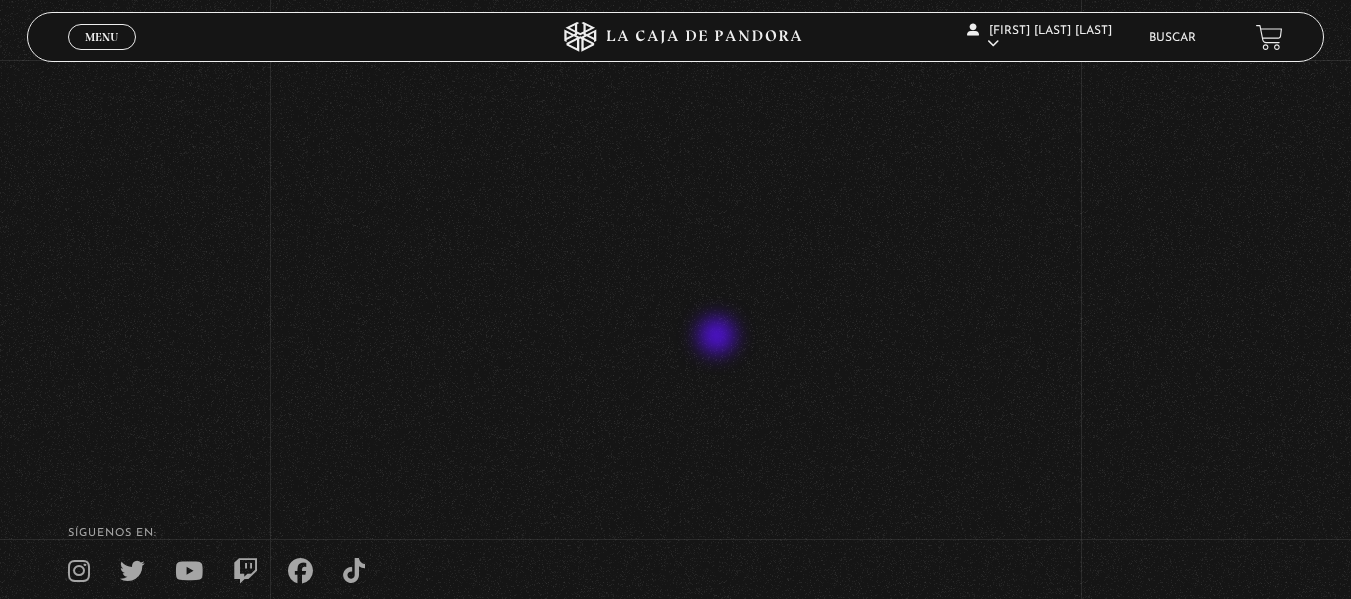 scroll, scrollTop: 256, scrollLeft: 0, axis: vertical 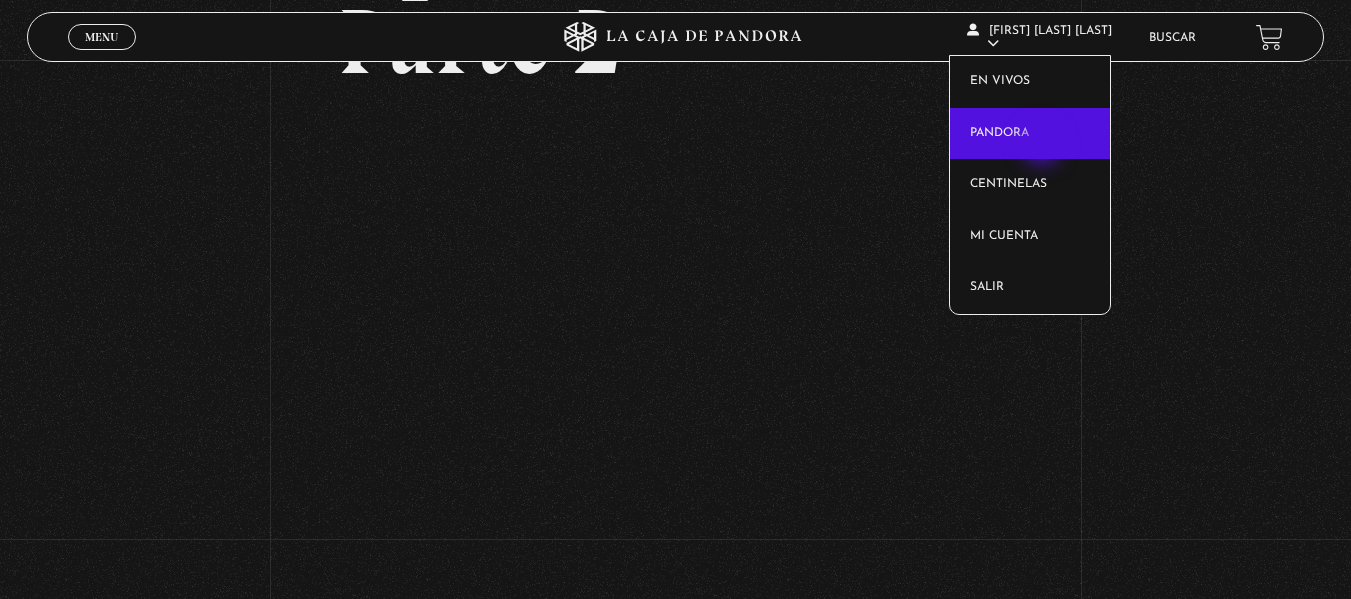 click on "Pandora" at bounding box center [1030, 134] 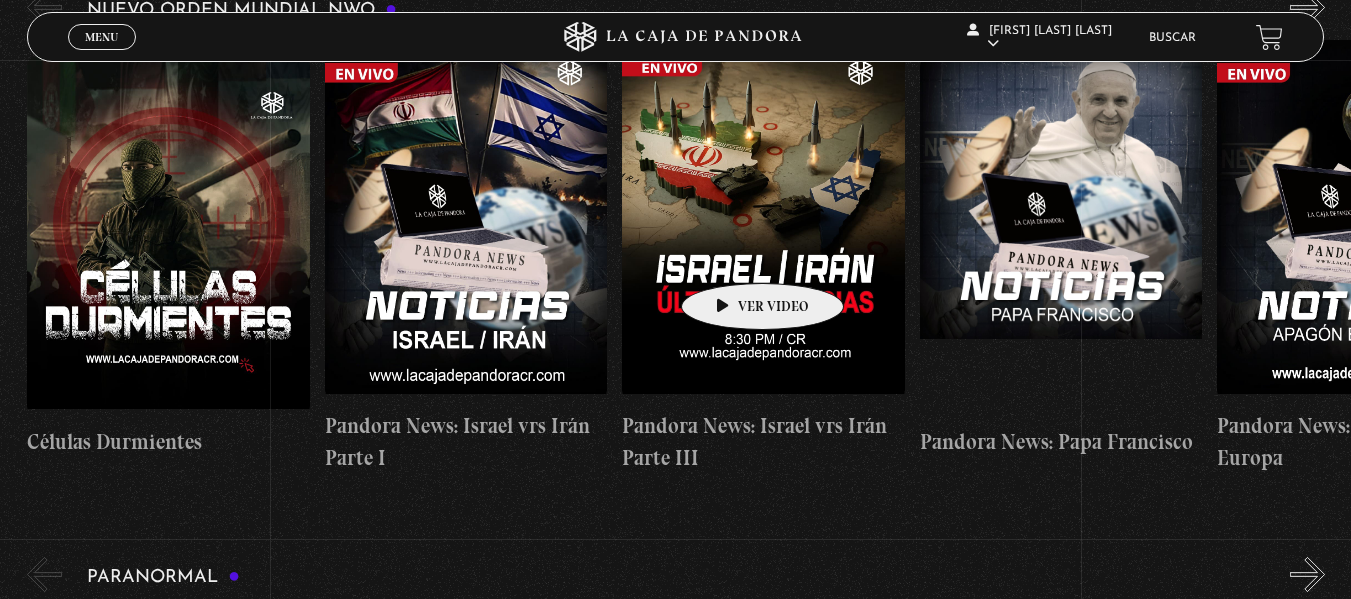 scroll, scrollTop: 430, scrollLeft: 0, axis: vertical 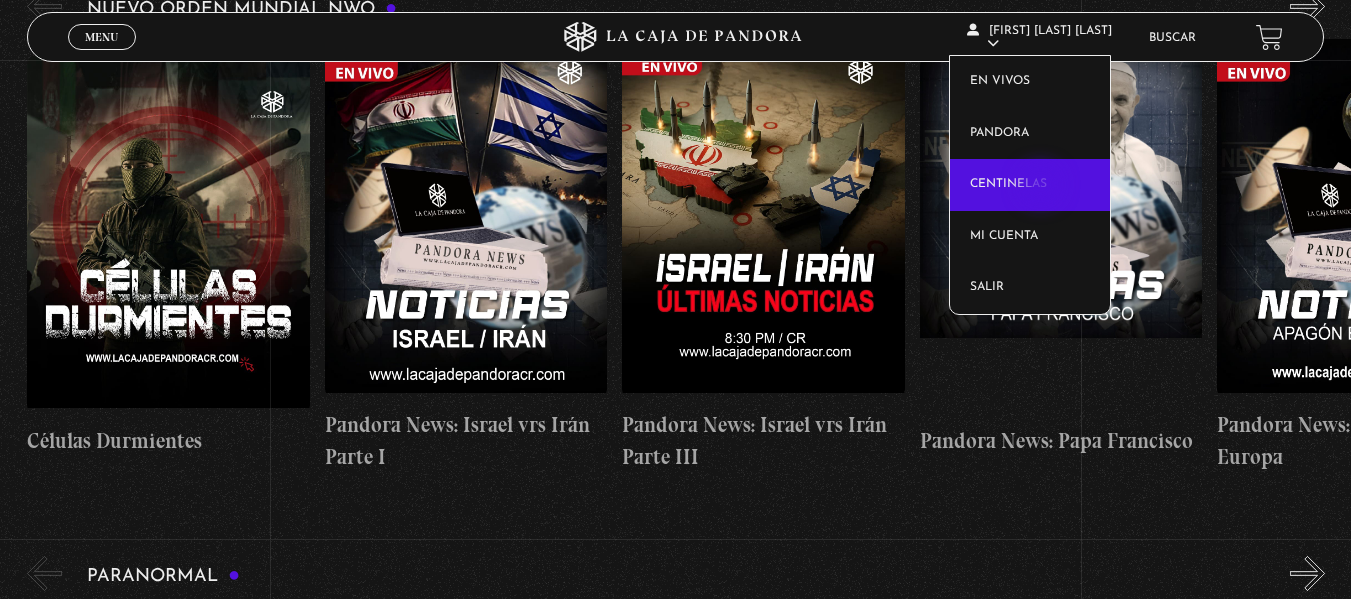 click on "Centinelas" at bounding box center [1030, 185] 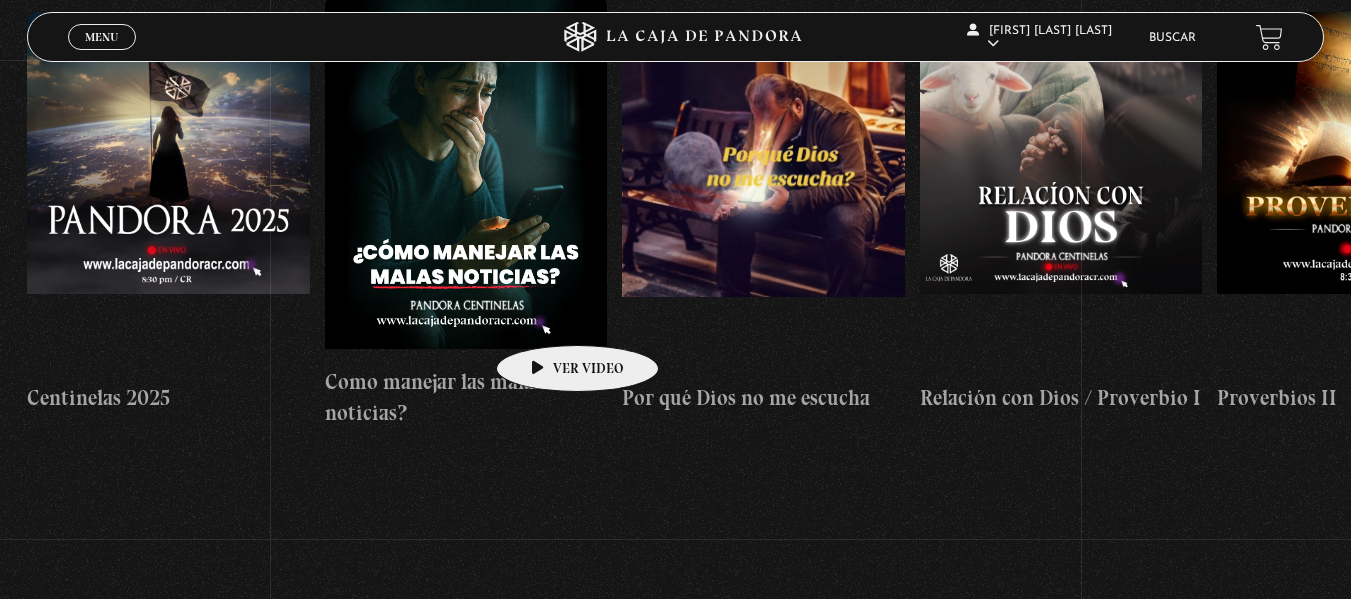 scroll, scrollTop: 371, scrollLeft: 0, axis: vertical 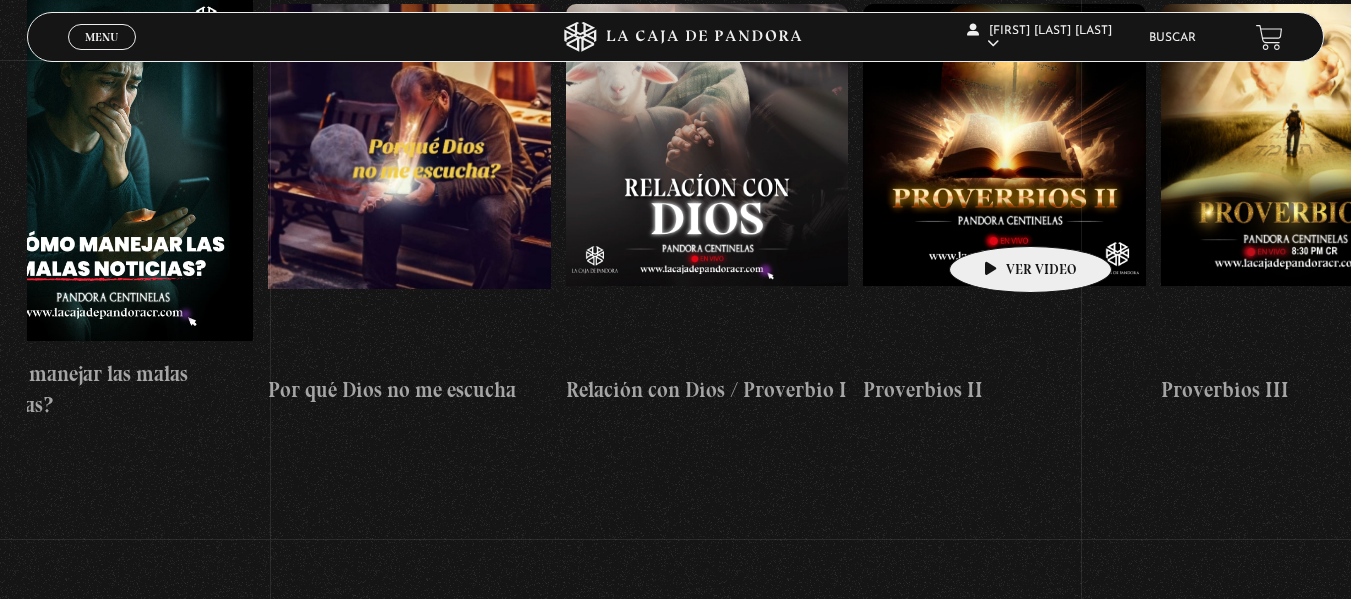 click at bounding box center [1004, 184] 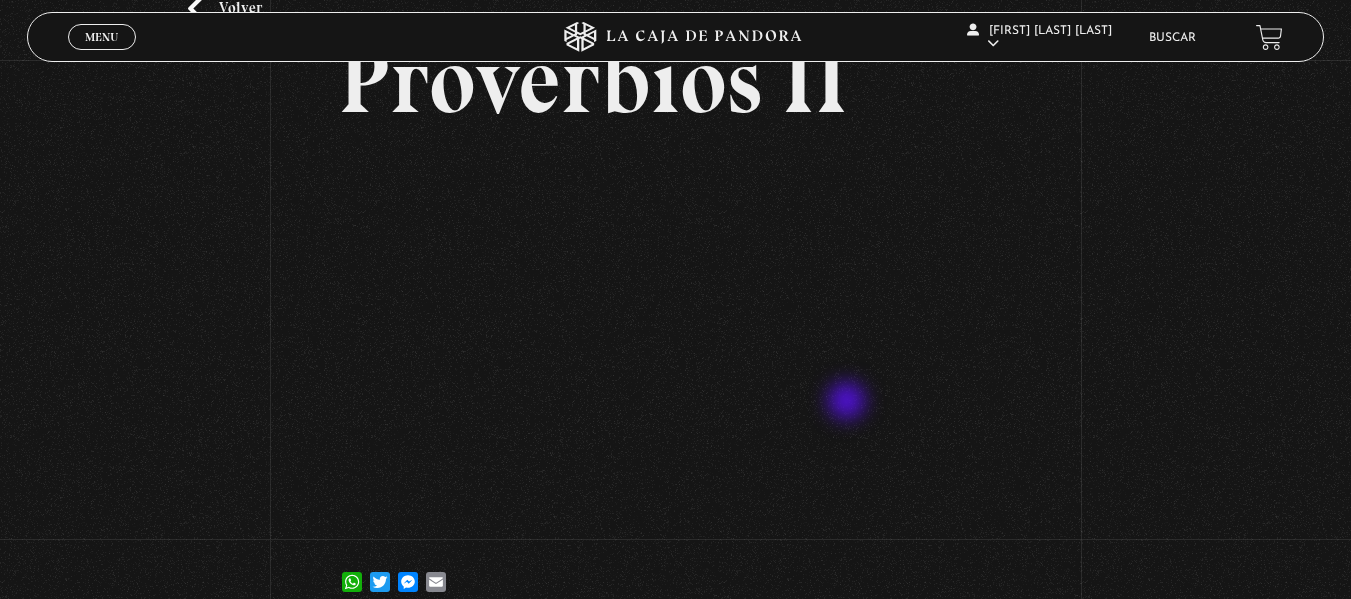 scroll, scrollTop: 134, scrollLeft: 0, axis: vertical 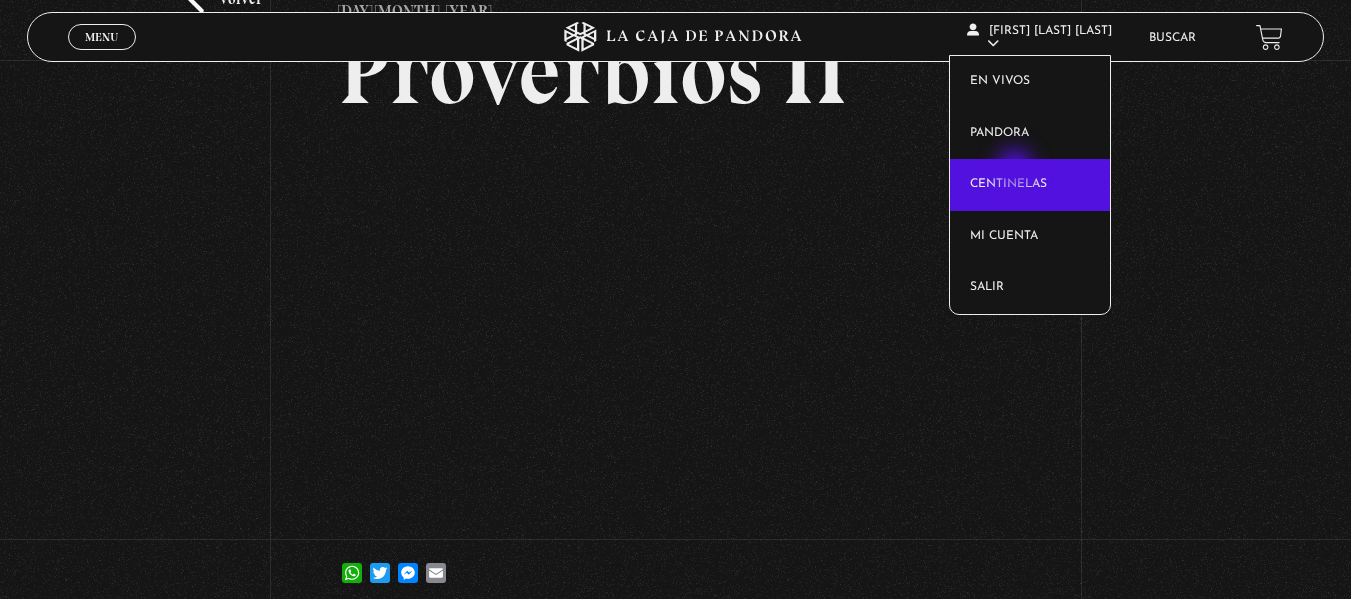 click on "Centinelas" at bounding box center (1030, 185) 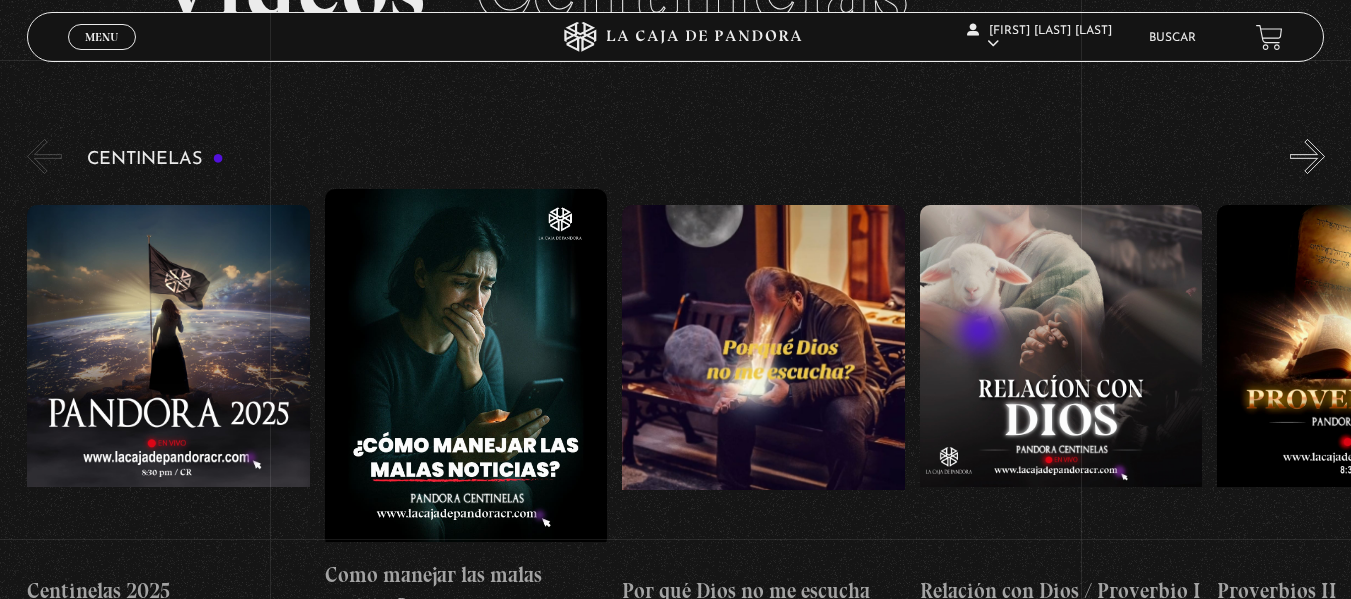 scroll, scrollTop: 173, scrollLeft: 0, axis: vertical 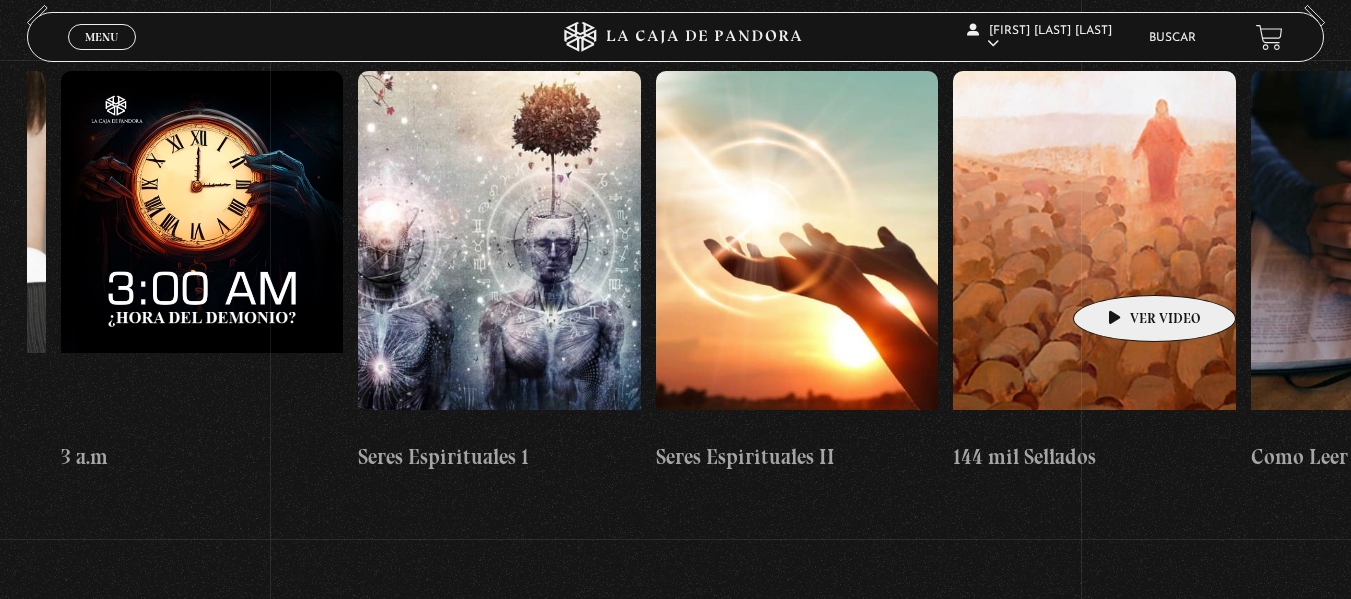 click at bounding box center [1094, 251] 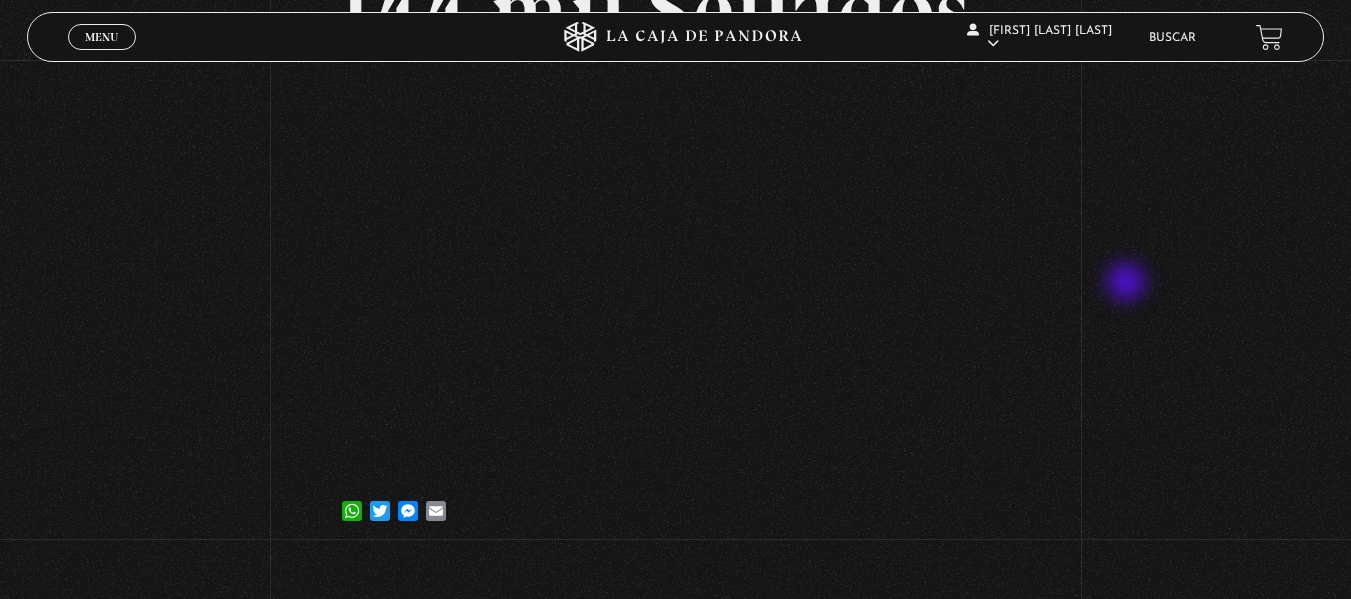 scroll, scrollTop: 188, scrollLeft: 0, axis: vertical 